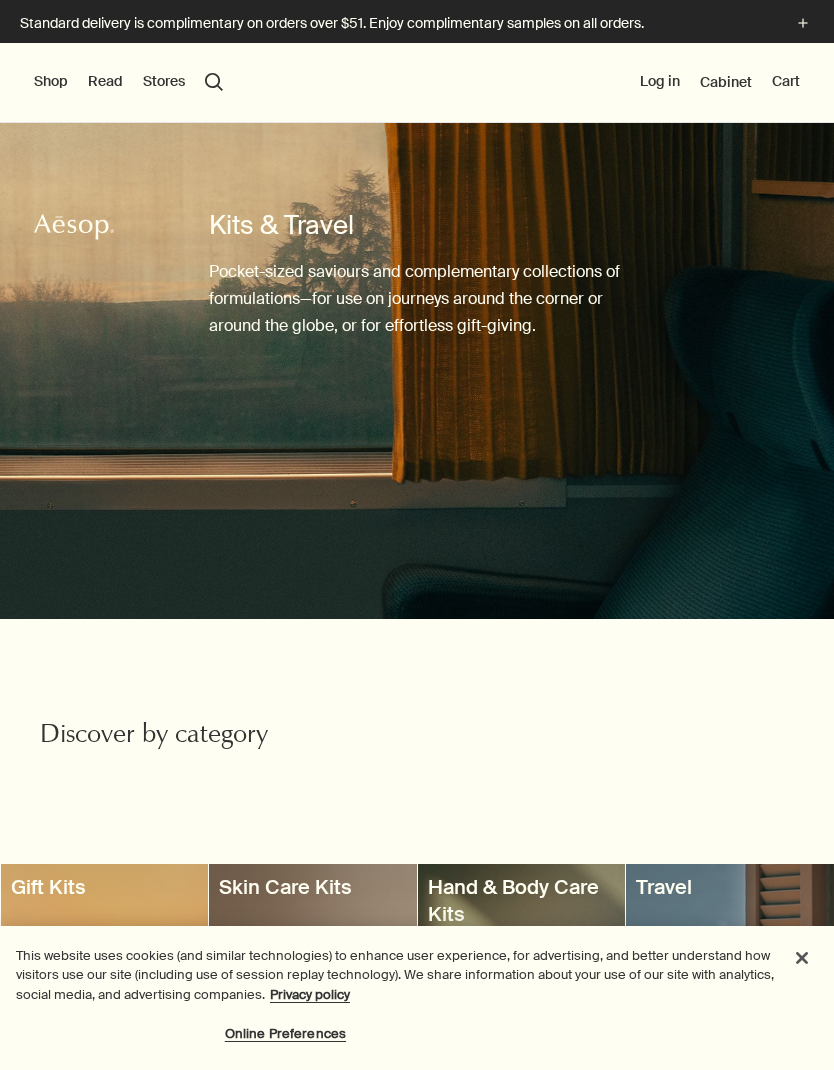 scroll, scrollTop: 0, scrollLeft: 0, axis: both 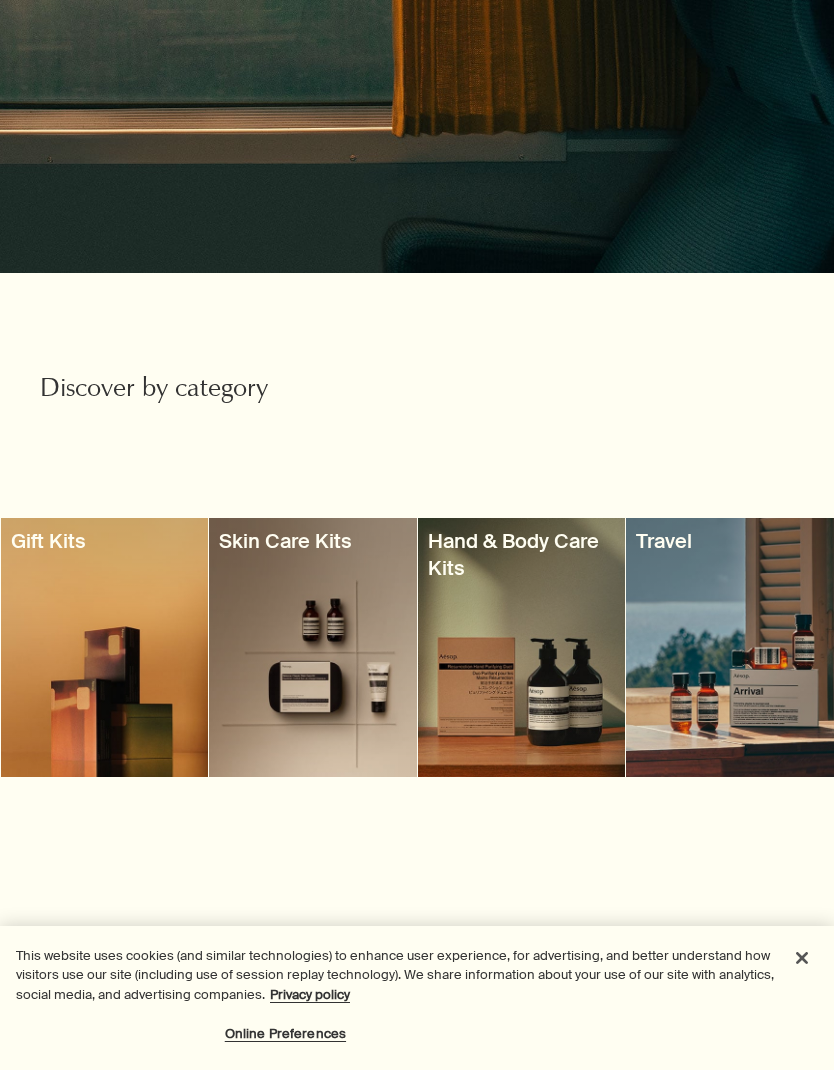click at bounding box center (313, 647) 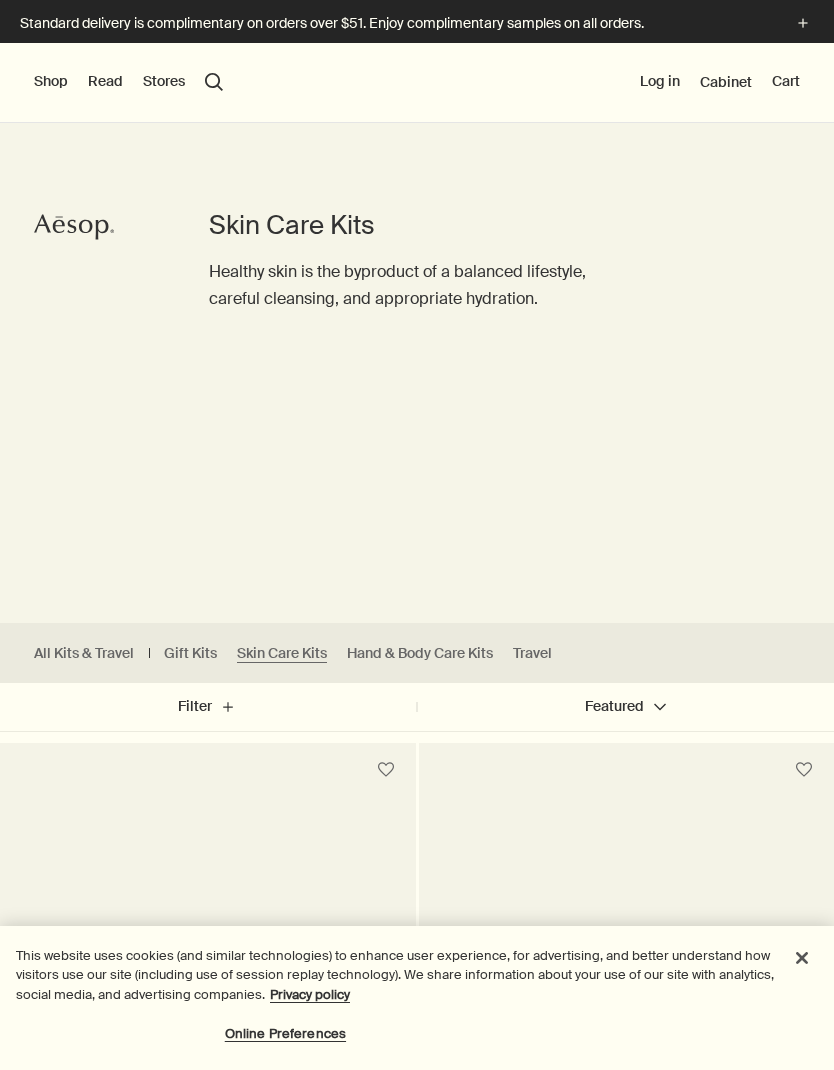 scroll, scrollTop: 118, scrollLeft: 0, axis: vertical 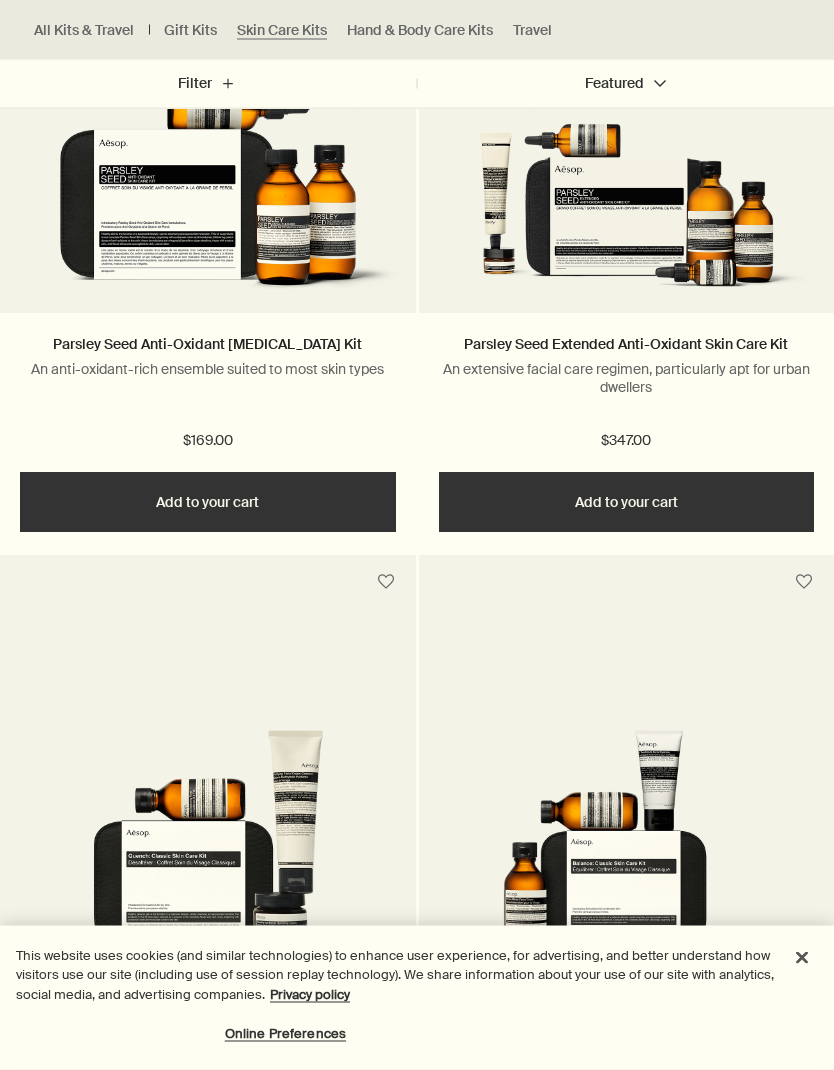 click on "Add Add to your cart" at bounding box center (627, 503) 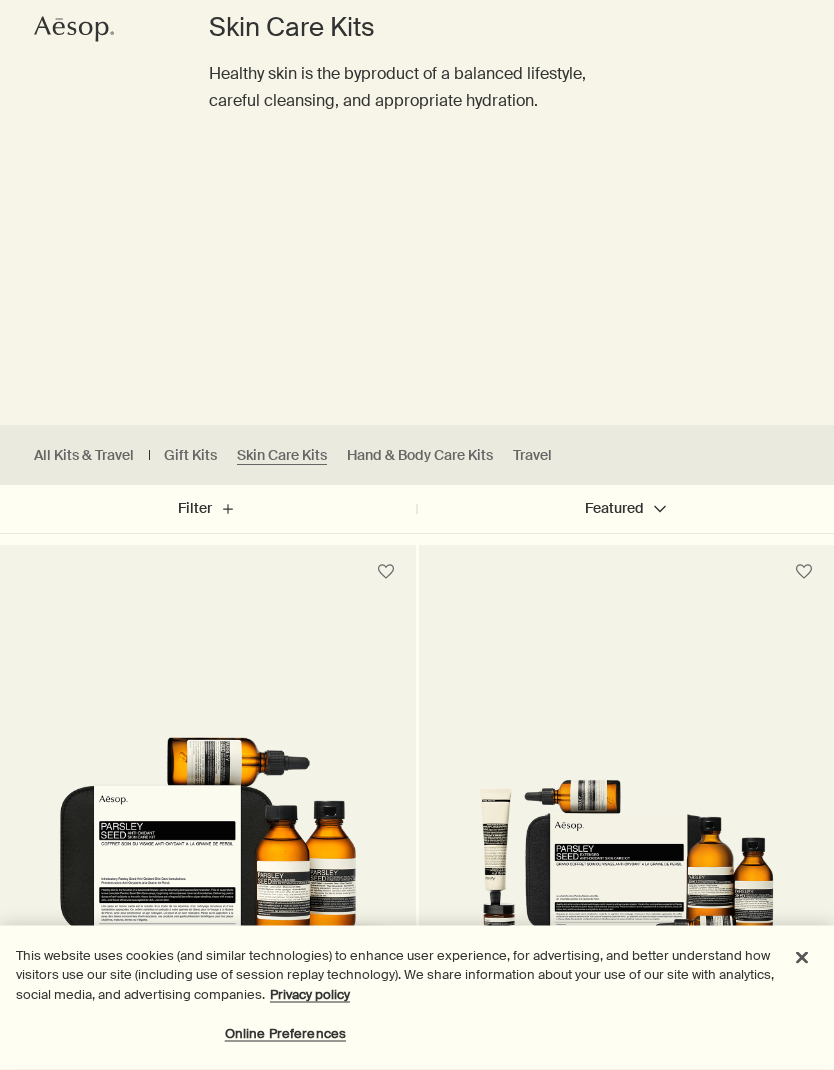 scroll, scrollTop: 0, scrollLeft: 0, axis: both 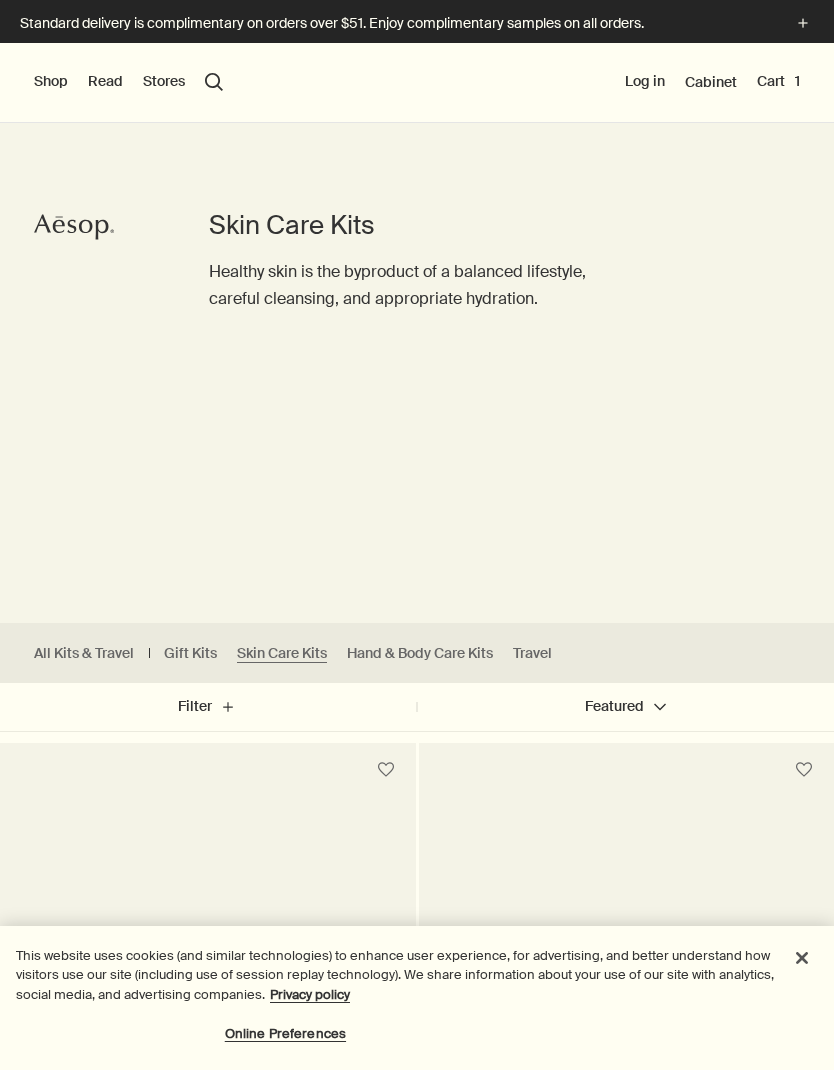 click on "Shop" at bounding box center [51, 82] 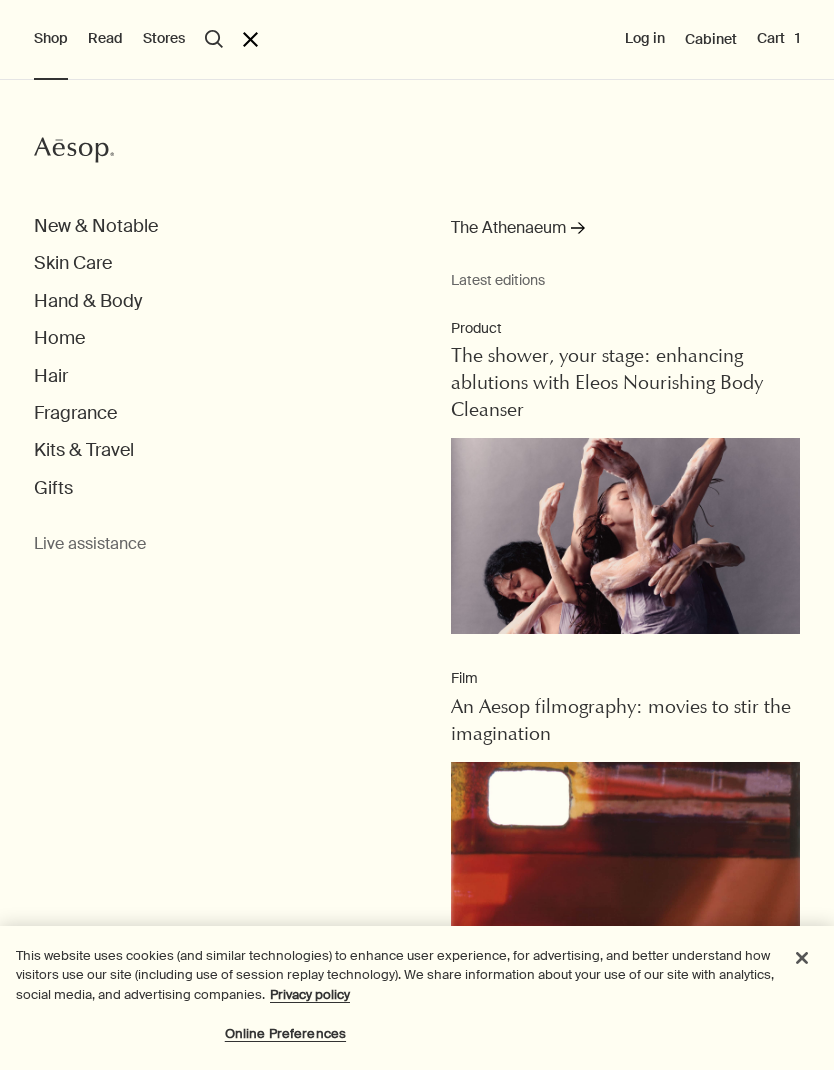 click on "Skin Care" at bounding box center (73, 263) 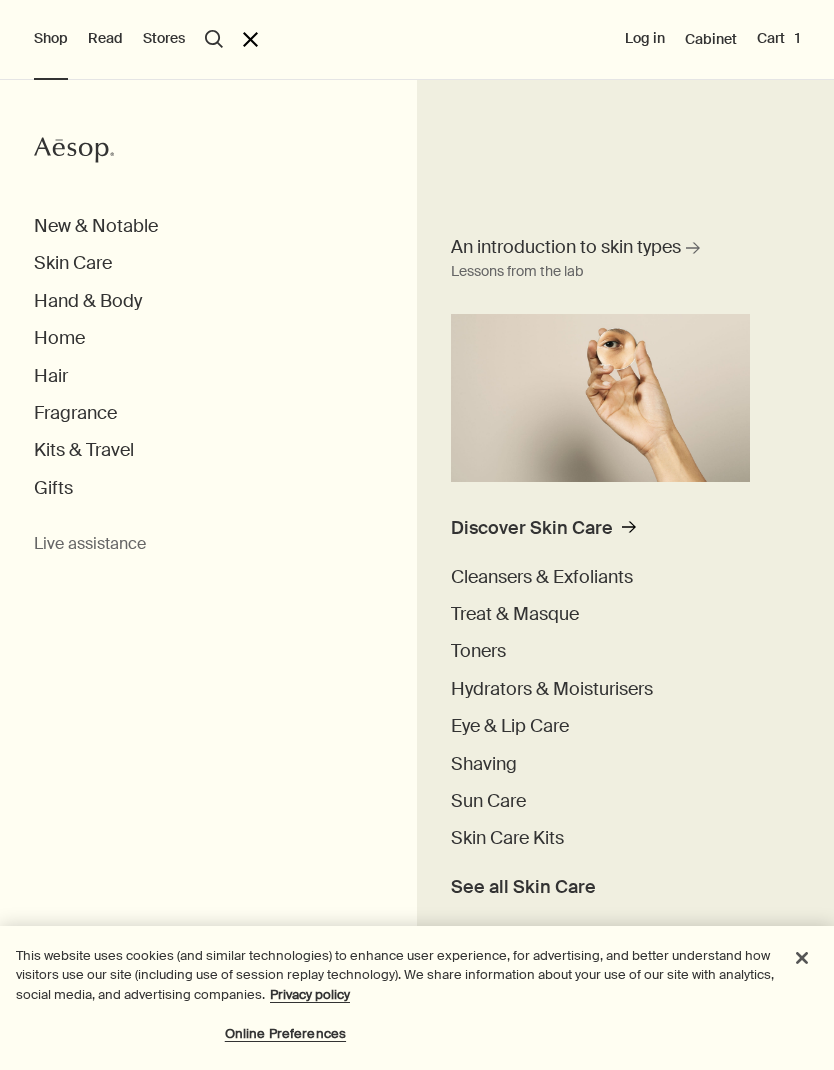 click on "Cleansers & Exfoliants" at bounding box center [542, 577] 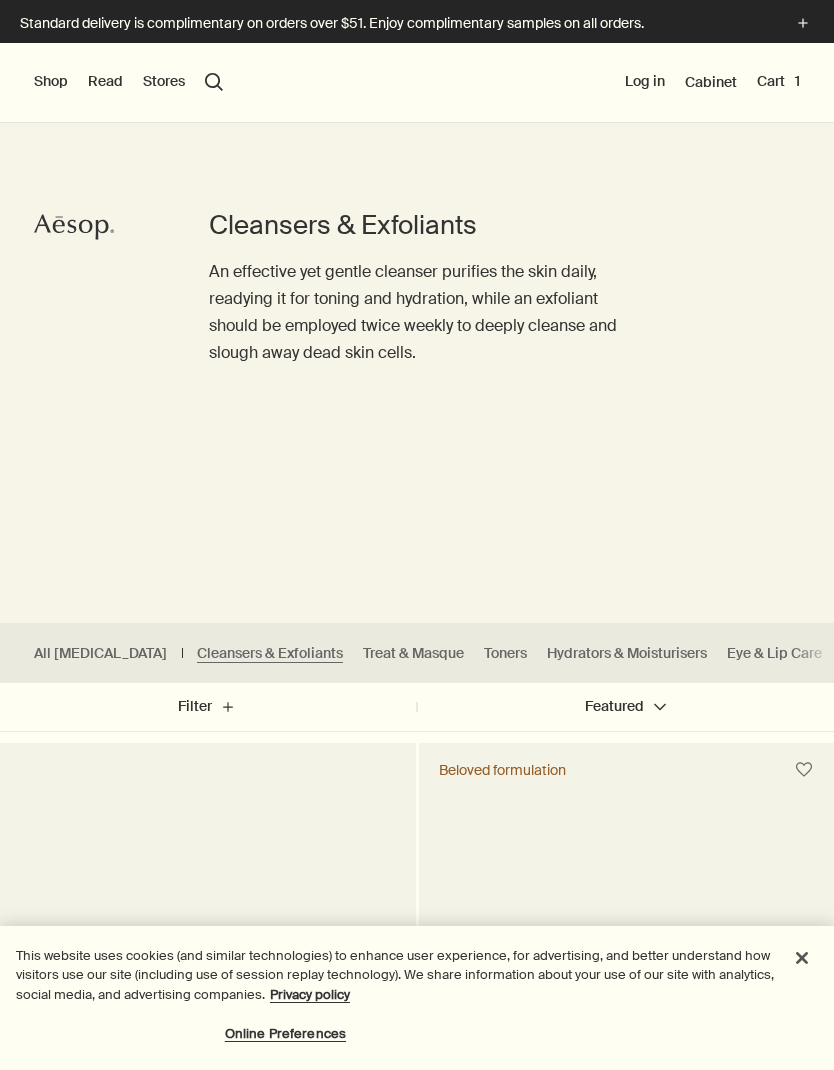 scroll, scrollTop: 0, scrollLeft: 0, axis: both 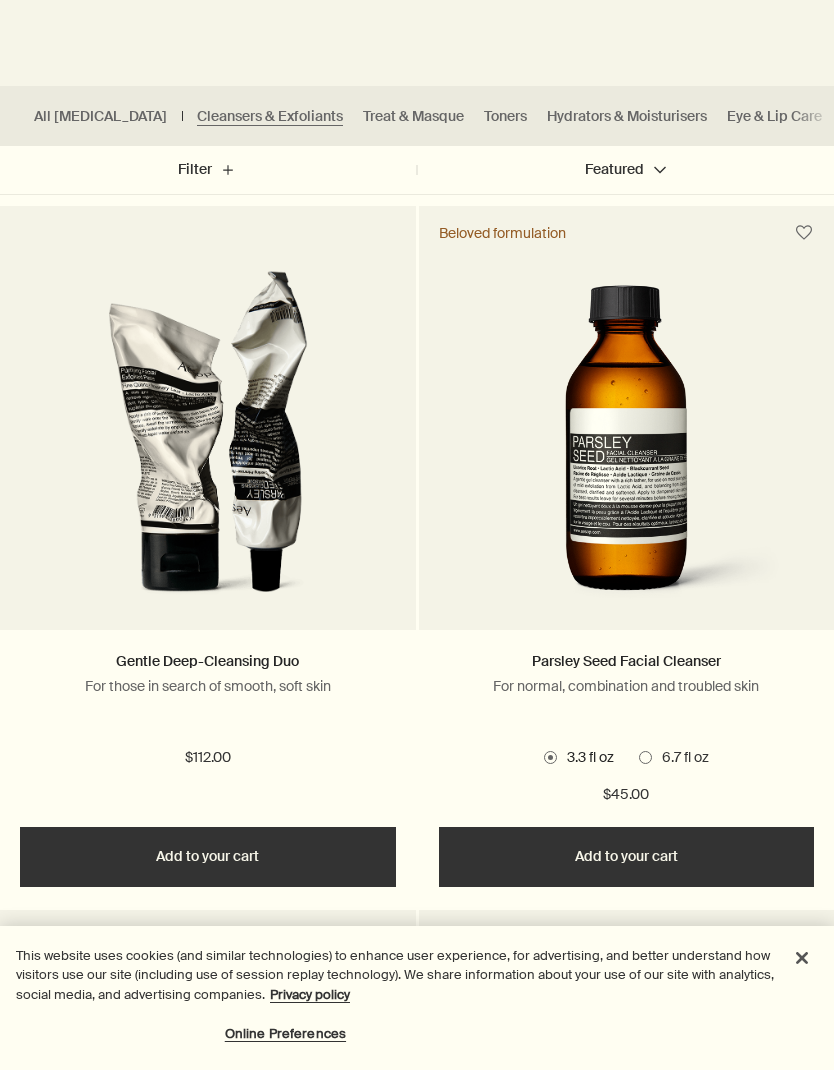 click on "Add Add to your cart" at bounding box center [627, 857] 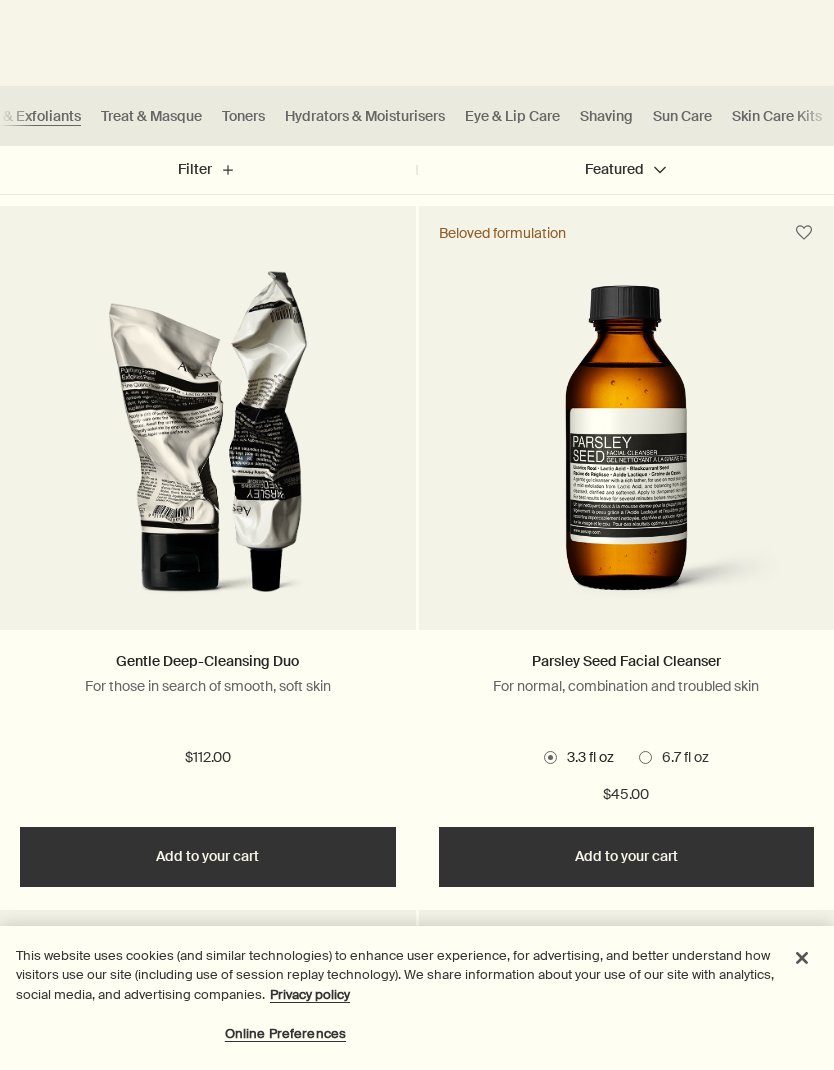 scroll, scrollTop: 0, scrollLeft: 257, axis: horizontal 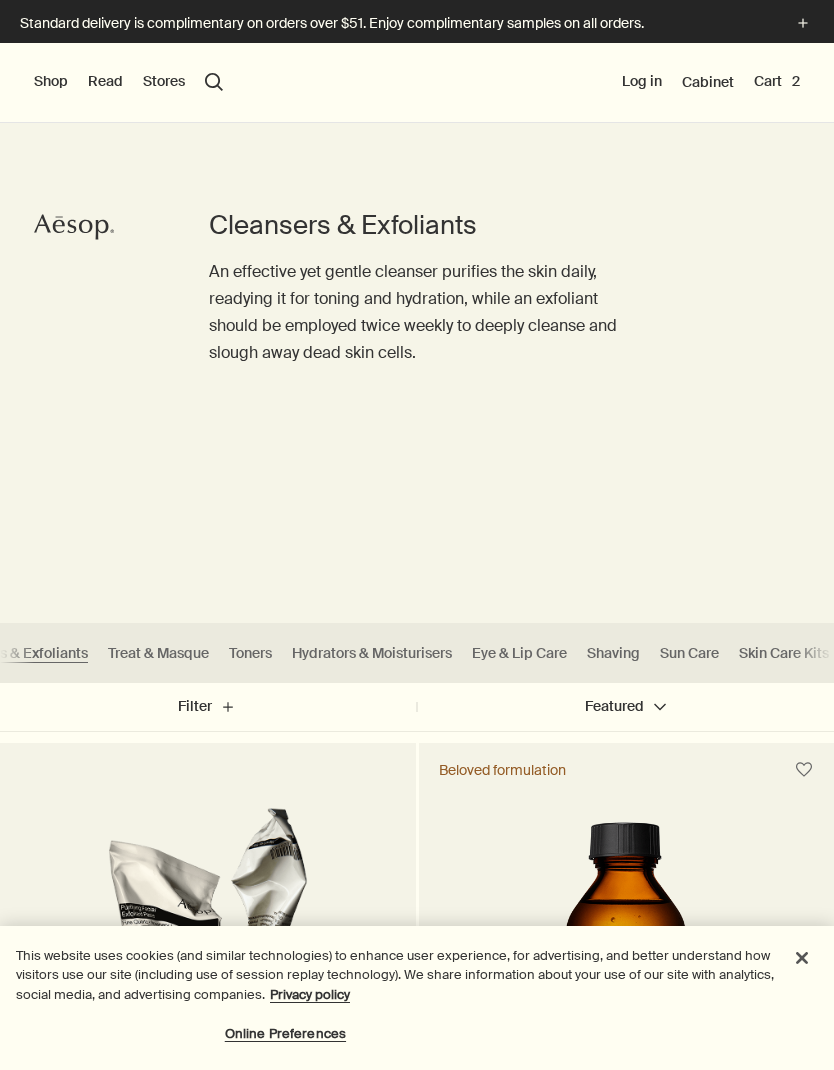 click on "Cart 2" at bounding box center (777, 82) 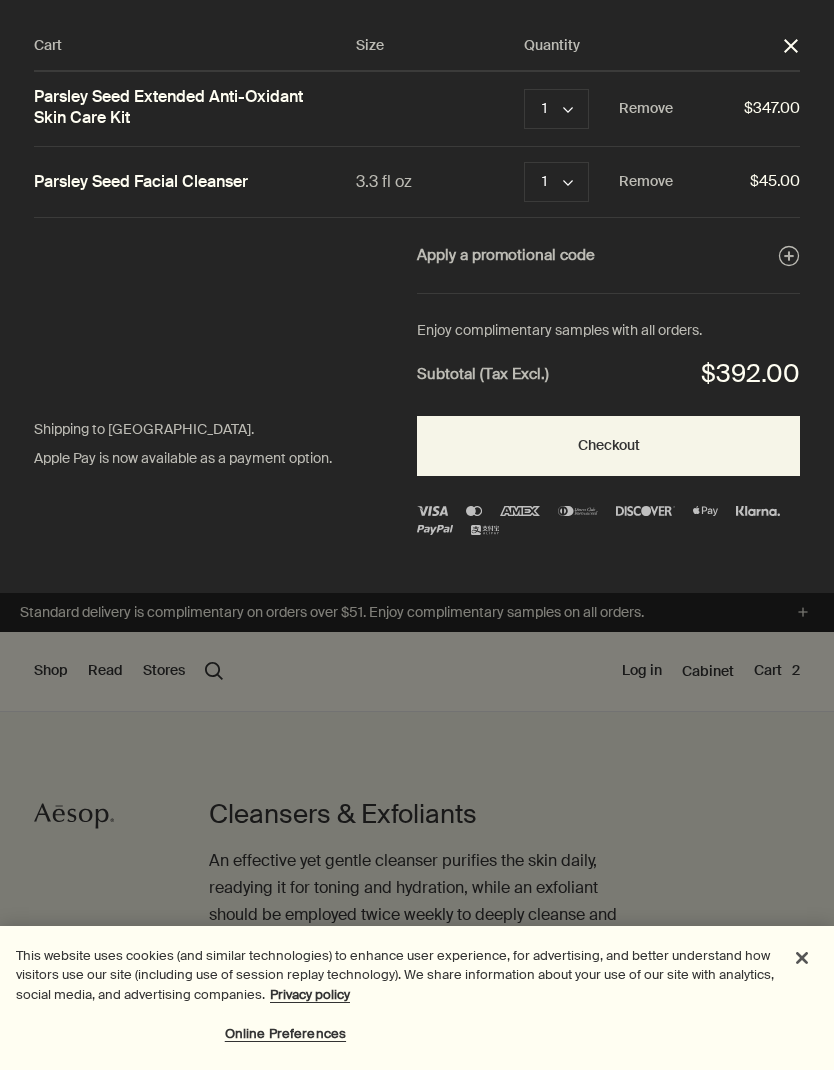 click on "Checkout" at bounding box center [608, 446] 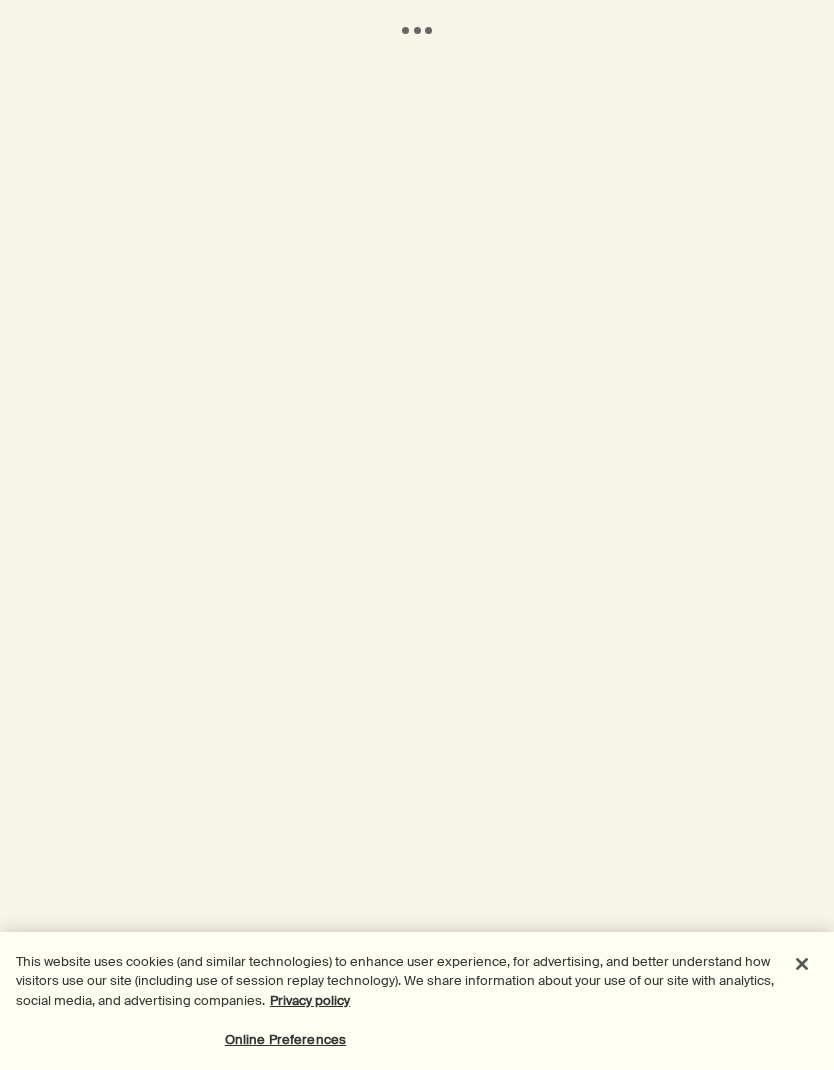 scroll, scrollTop: 0, scrollLeft: 0, axis: both 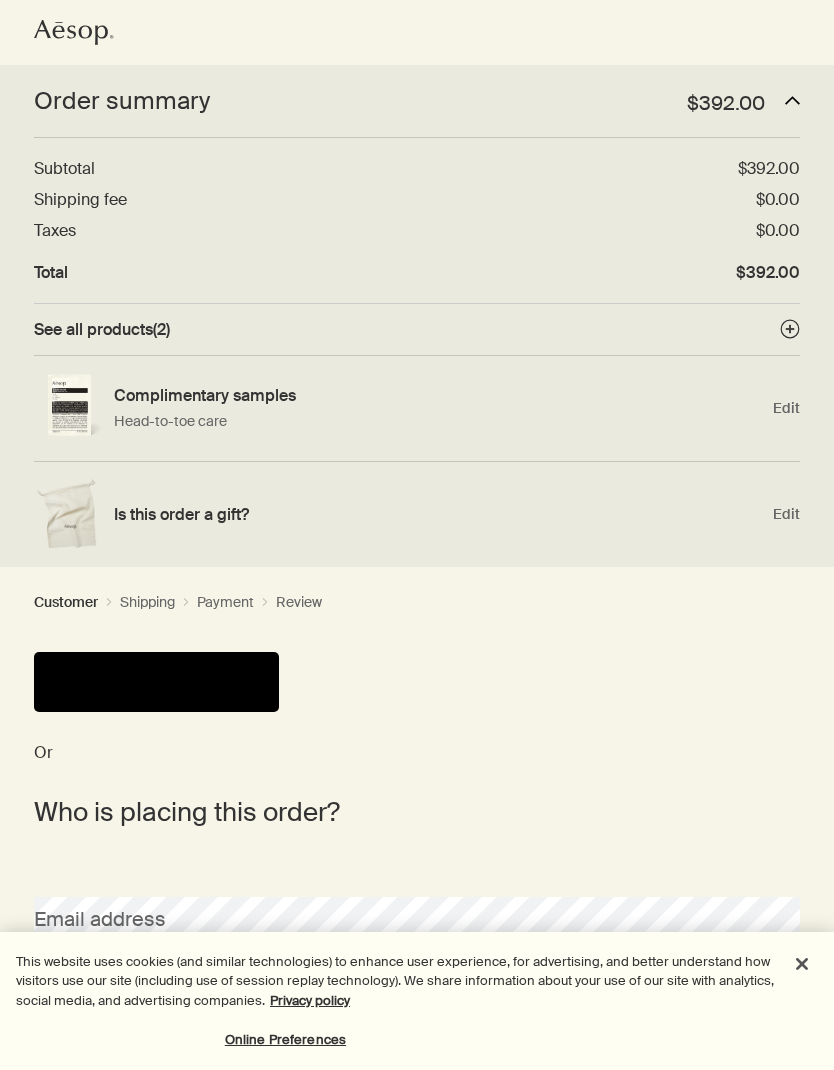 click at bounding box center (156, 682) 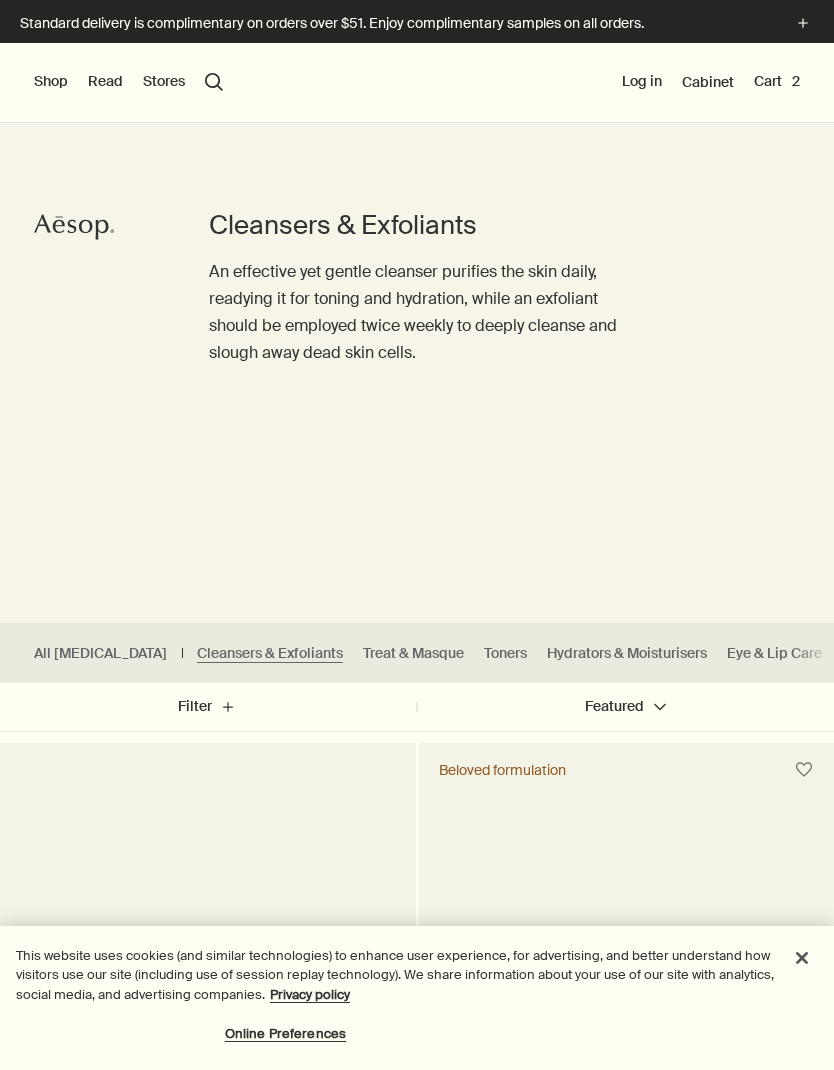 scroll, scrollTop: 0, scrollLeft: 0, axis: both 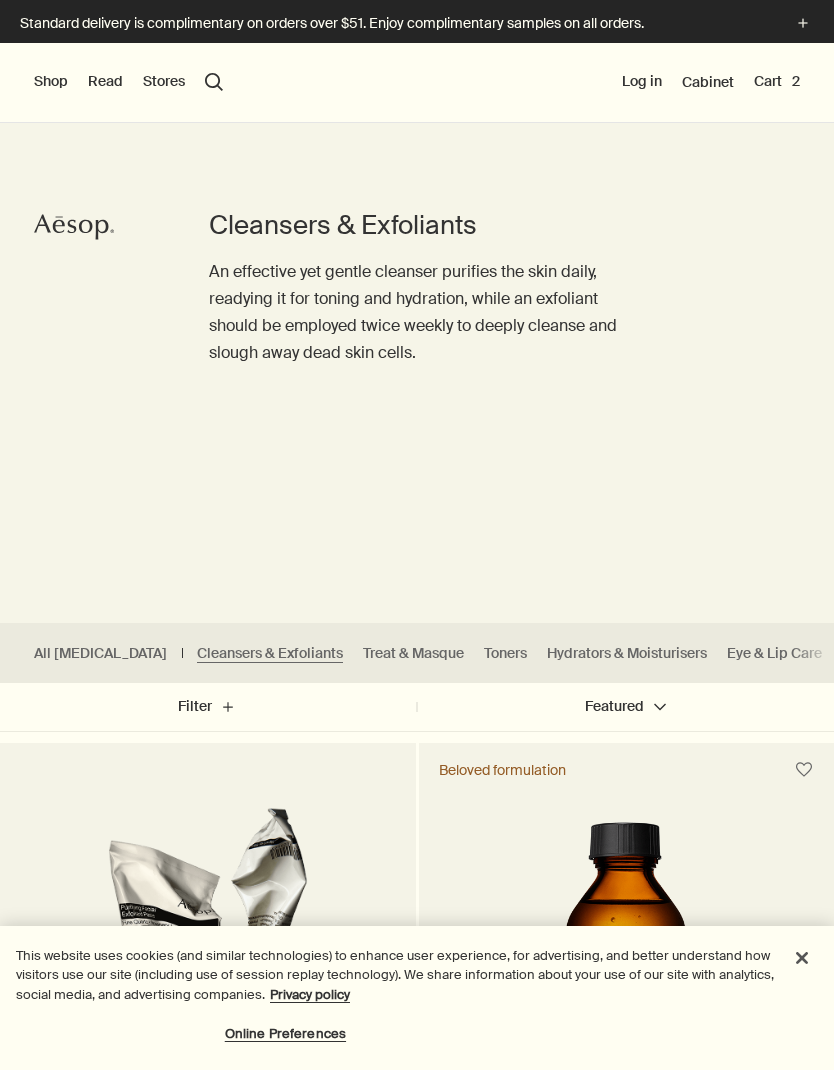 click on "Cart 2" at bounding box center [777, 82] 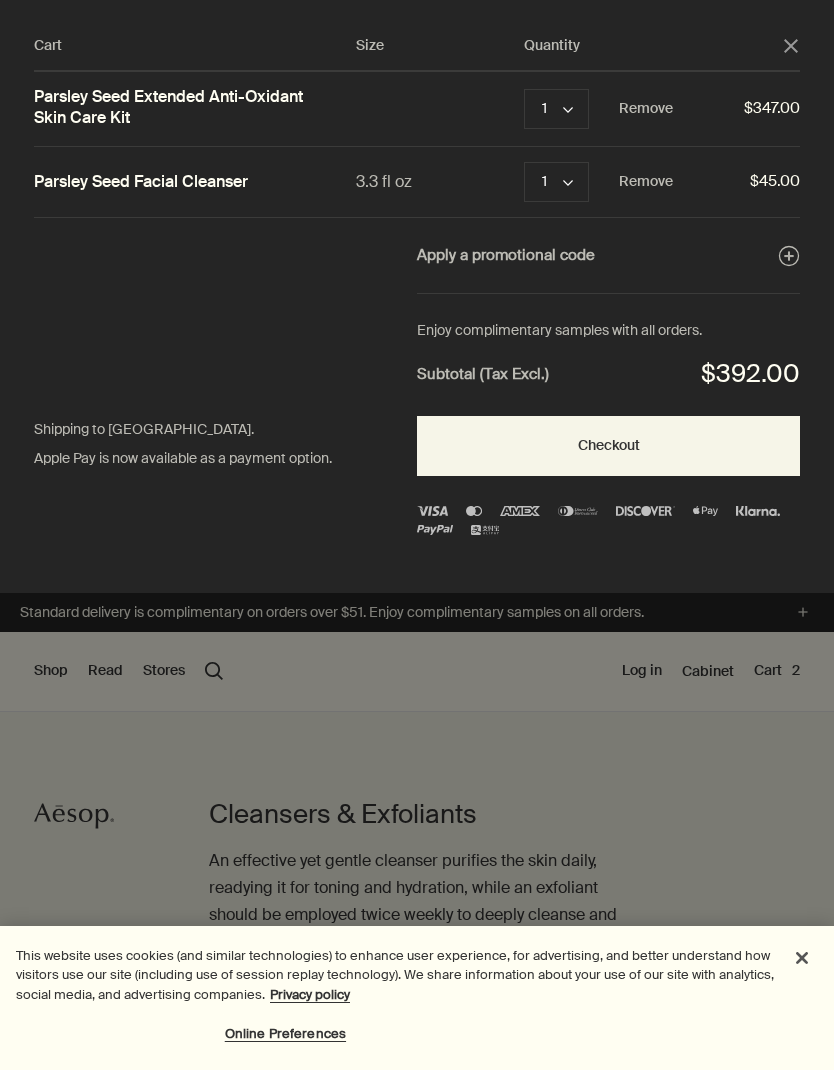 click on "Remove" at bounding box center (646, 182) 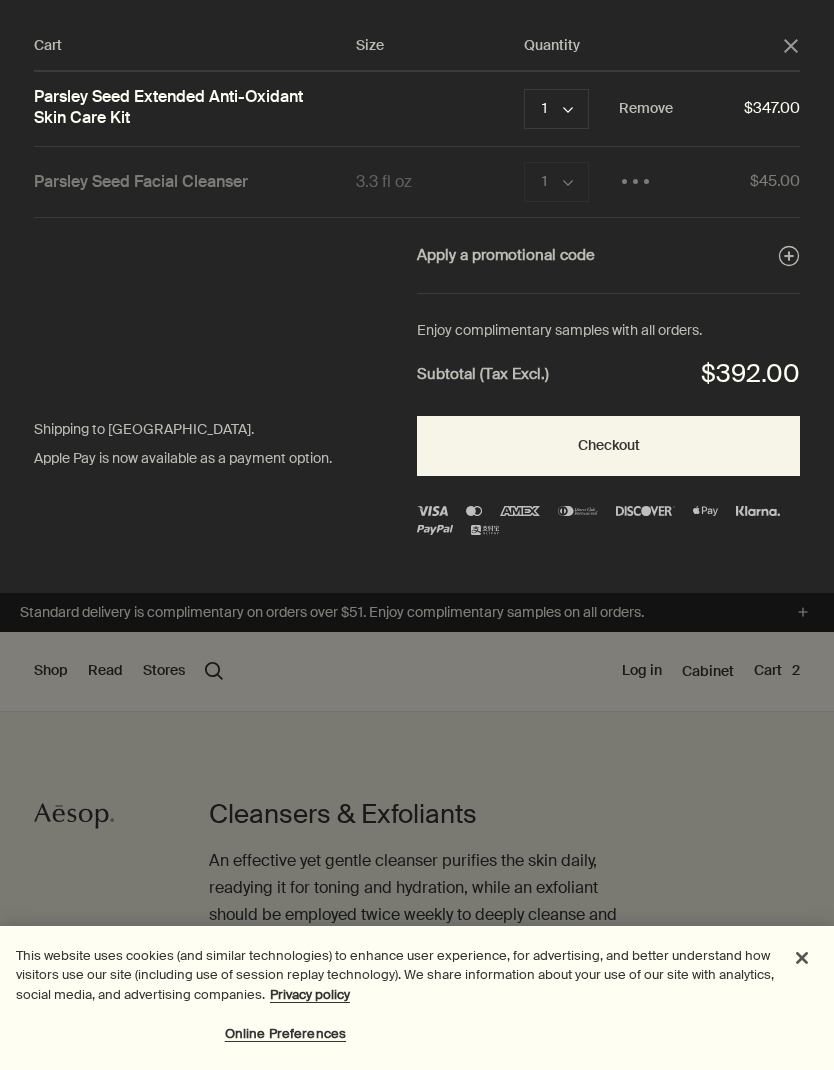 click on "Remove" at bounding box center [646, 109] 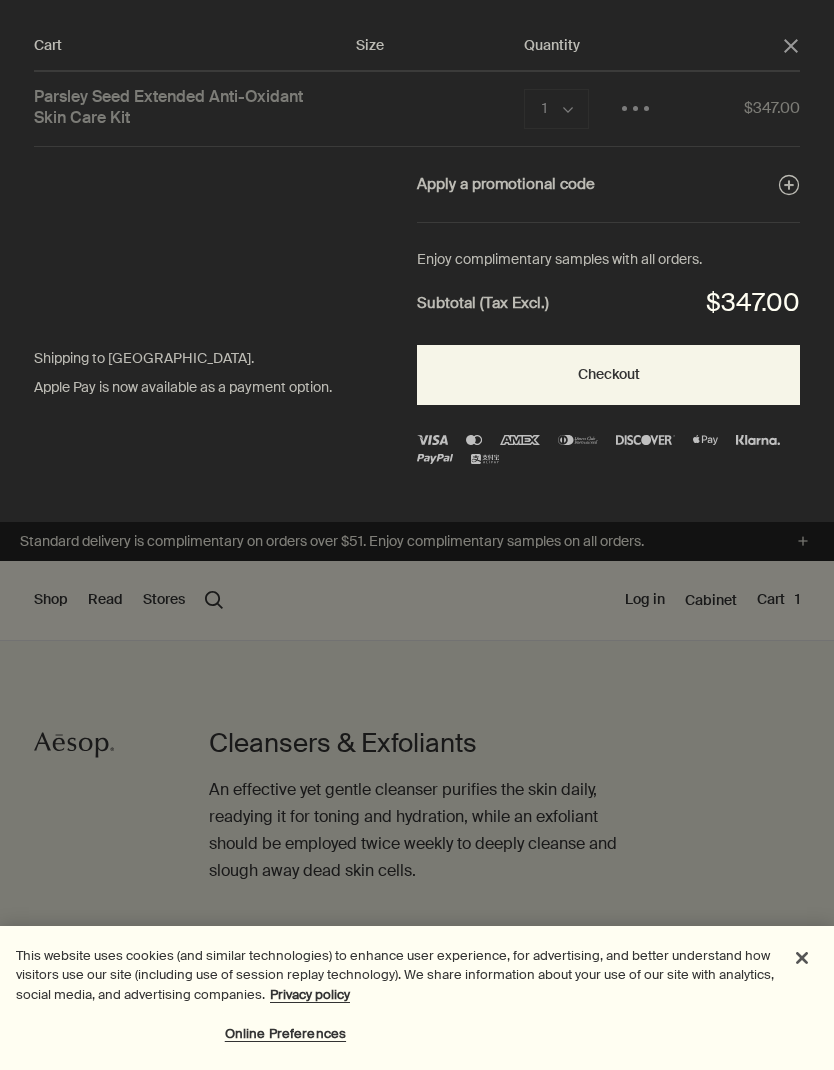 click on "Skip to main content Standard delivery is complimentary on orders over $51. Enjoy complimentary samples on all orders. plus Shop New & Notable Skin Care Hand & Body Home Hair Fragrance Kits & Travel Gifts Live assistance Read About Our story Careers Foundation Contact us   rightUpArrow Philosophy Design Products Stores search Search Log in Cabinet Cart 1 Aesop Live Assistance Cart Size Quantity close Parsley Seed Extended Anti-Oxidant Skin Care Kit  1 chevron Loading... $347.00 Apply a promotional code plusAndCloseWithCircle Shipping to the United States. Apple Pay is now available as a payment option. Enjoy complimentary samples with all orders. Subtotal (Tax Excl.) $347.00 Checkout Cleansers & Exfoliants An effective yet gentle cleanser purifies the skin daily, readying it for toning and hydration, while an exfoliant should be employed twice weekly to deeply cleanse and slough away dead skin cells. All Skin Care Cleansers & Exfoliants Treat & Masque Toners Hydrators & Moisturisers Eye & Lip Care Shaving" at bounding box center (417, 535) 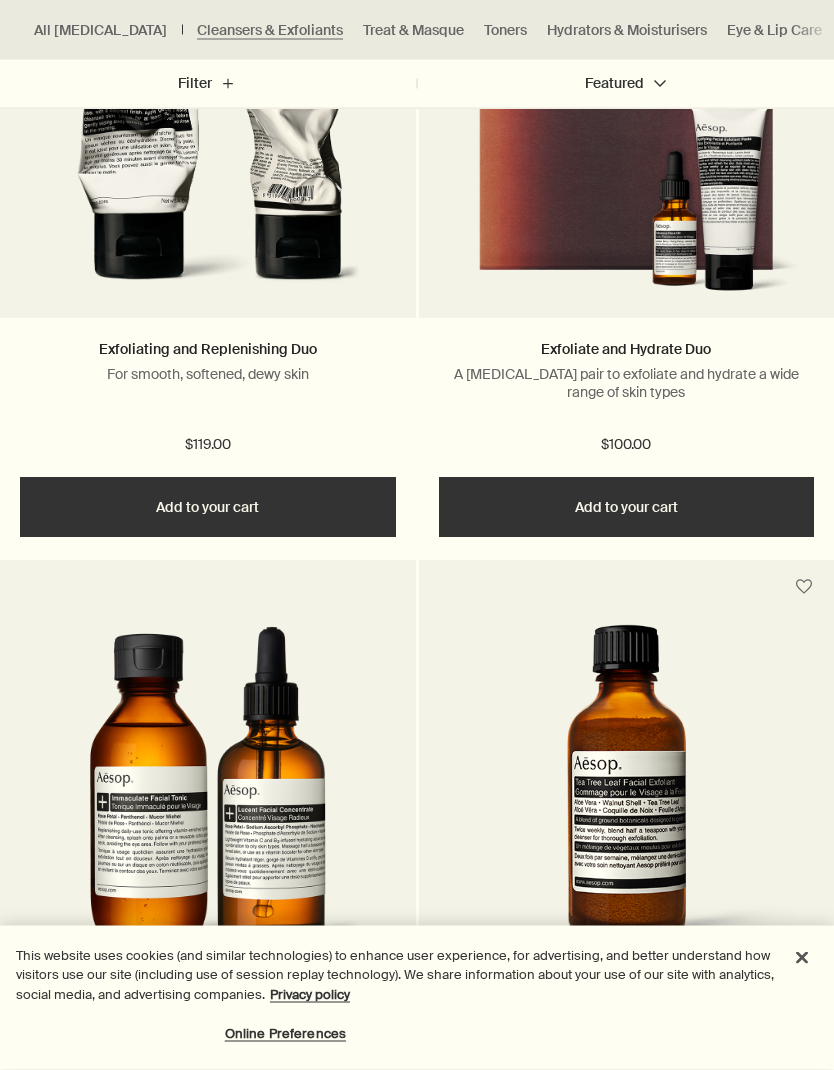 scroll, scrollTop: 5037, scrollLeft: 0, axis: vertical 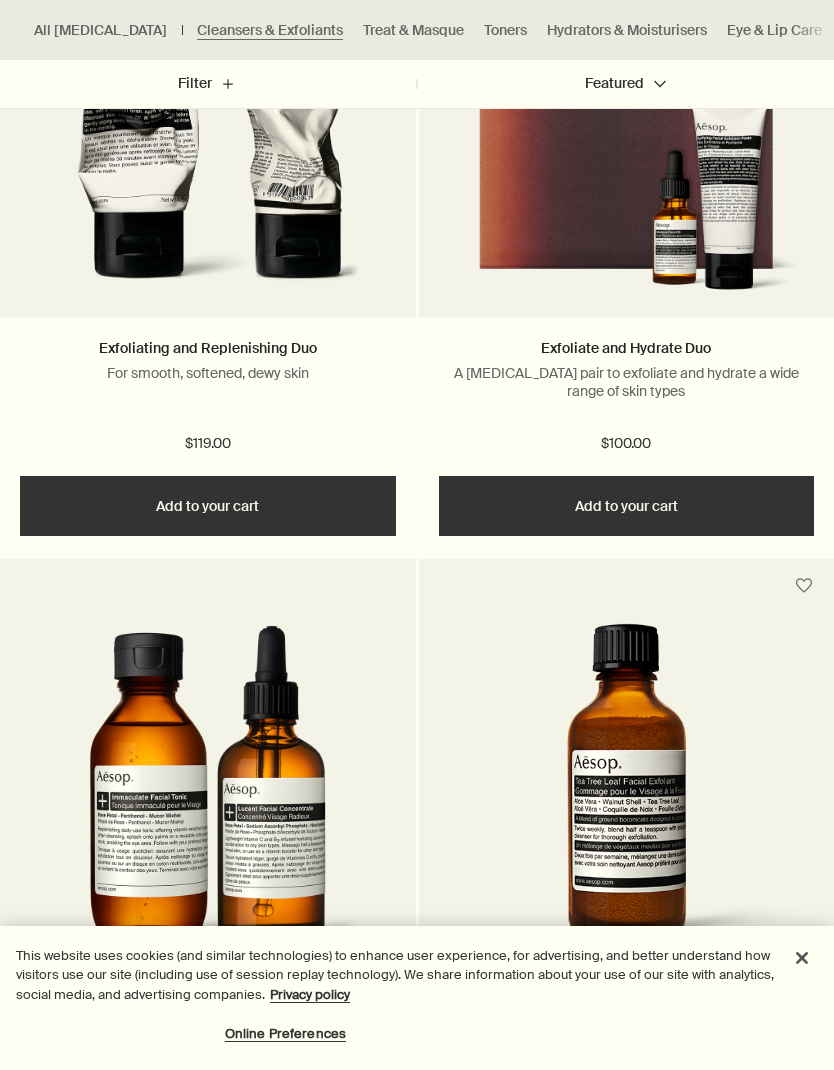 click on "A skin care pair to exfoliate and hydrate a wide range of skin types" at bounding box center [627, 382] 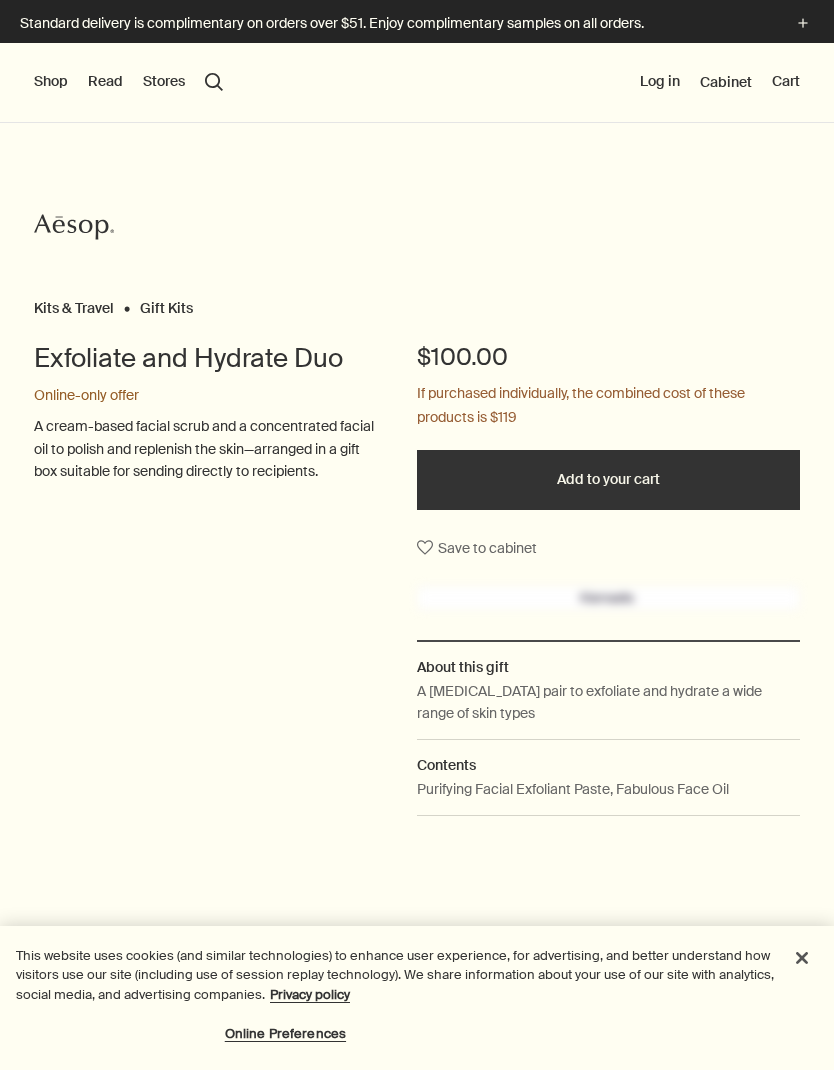 scroll, scrollTop: 0, scrollLeft: 0, axis: both 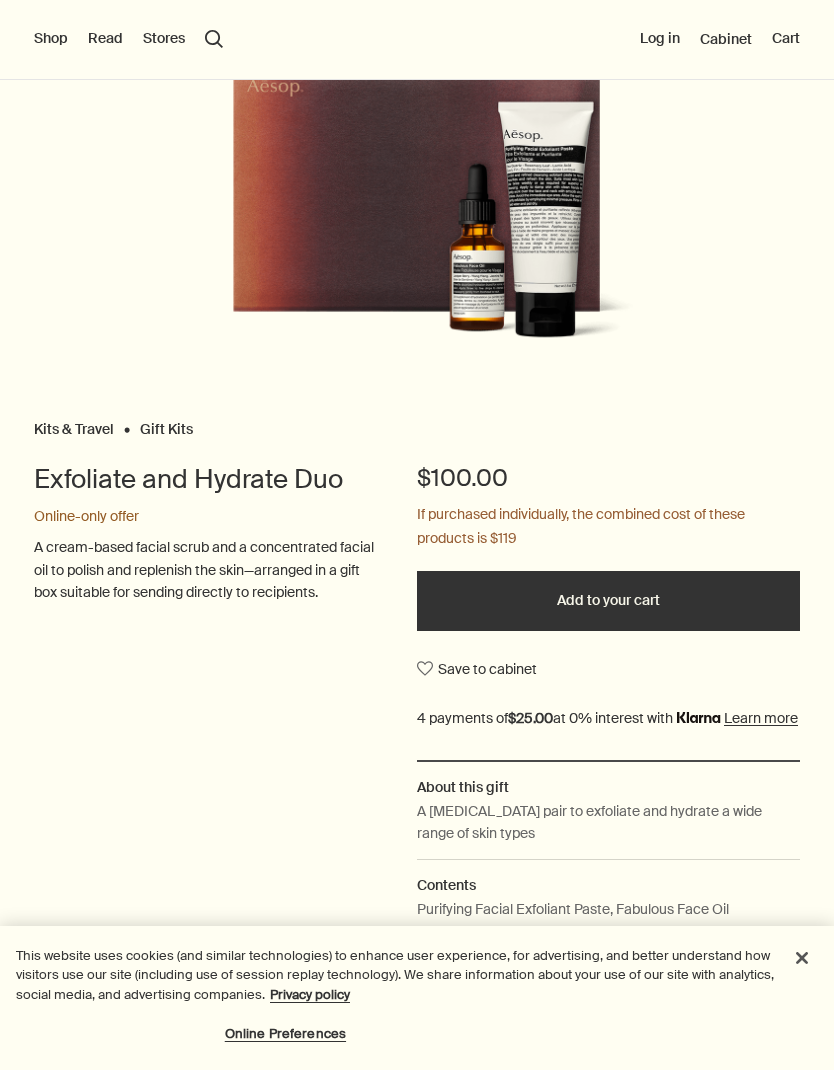 click on "Add to your cart" at bounding box center [608, 601] 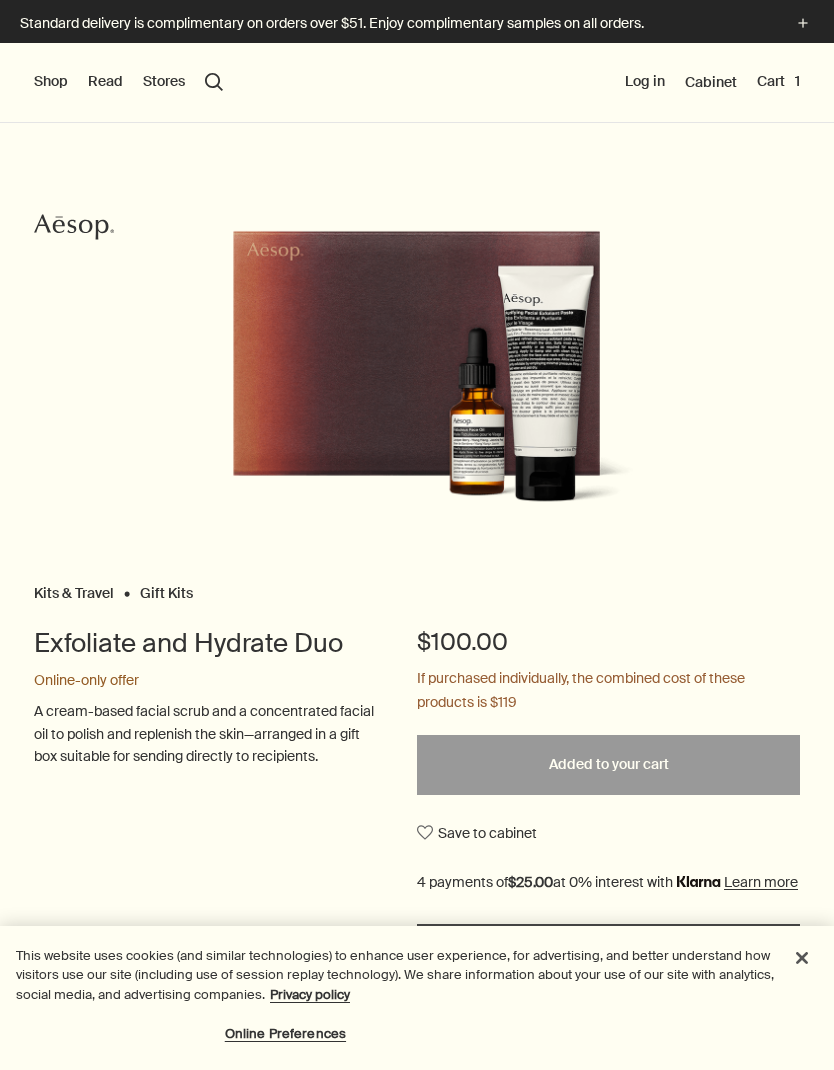 scroll, scrollTop: -1, scrollLeft: 0, axis: vertical 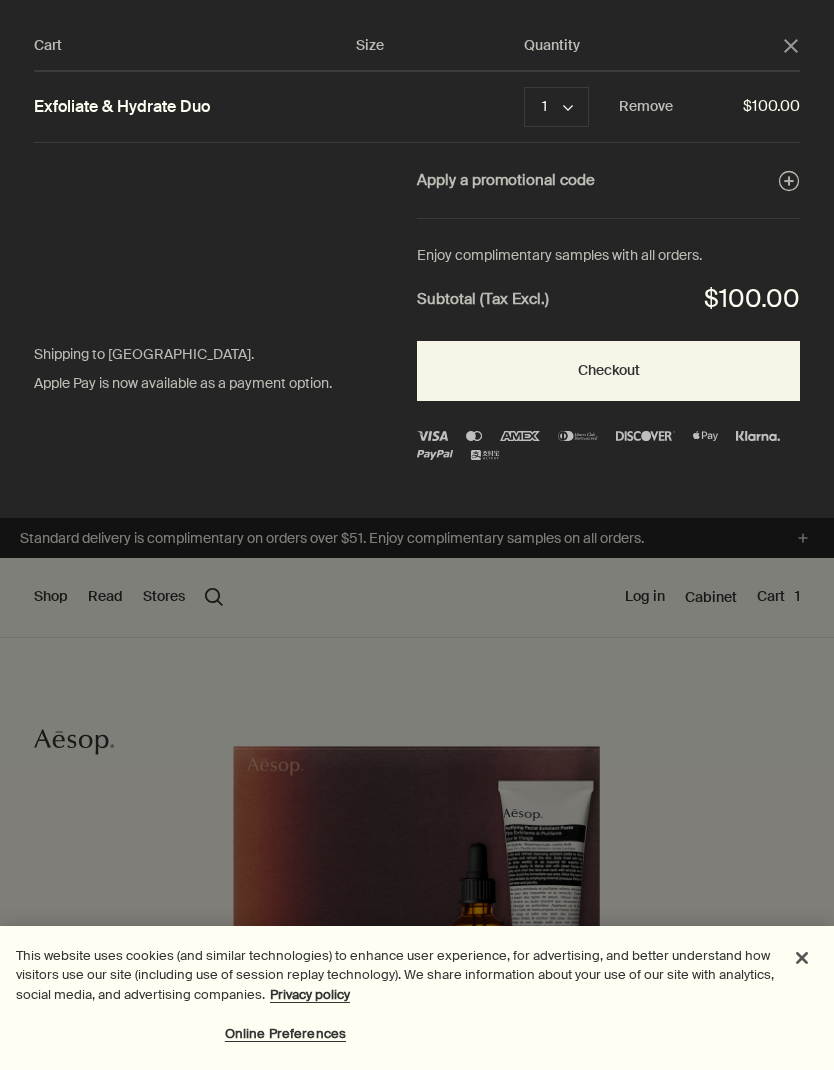 click on "Checkout" at bounding box center (608, 371) 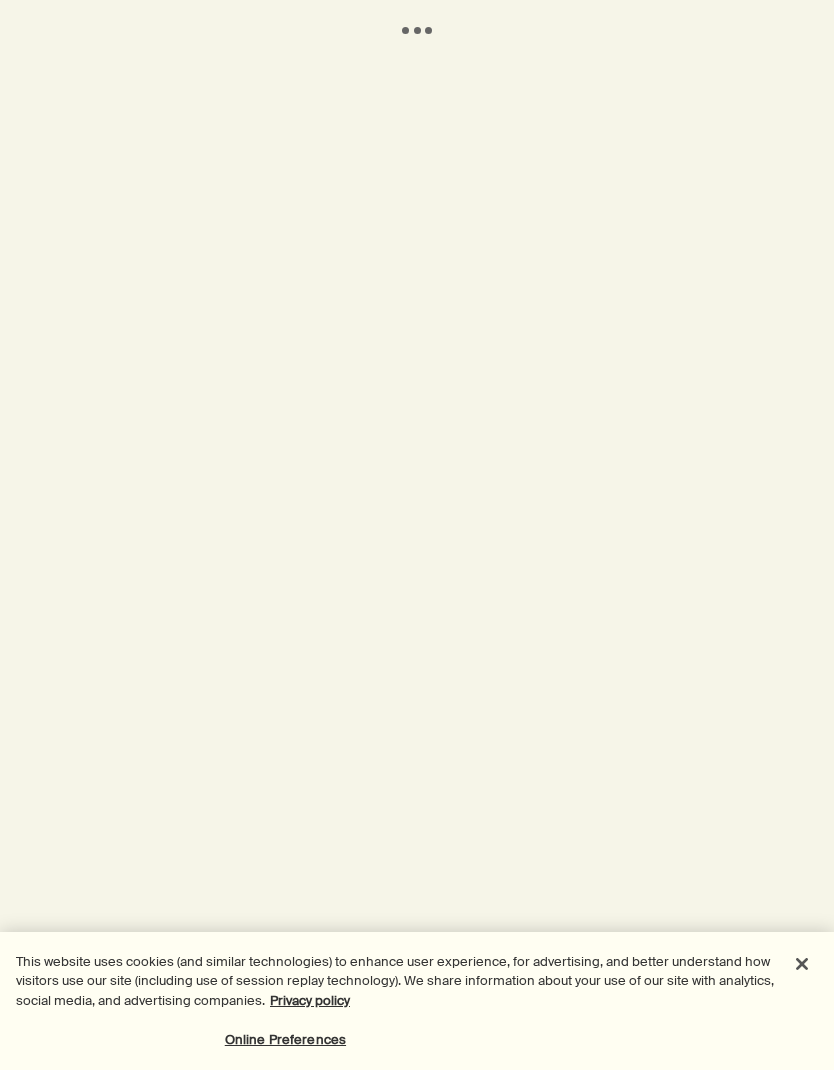 scroll, scrollTop: 0, scrollLeft: 0, axis: both 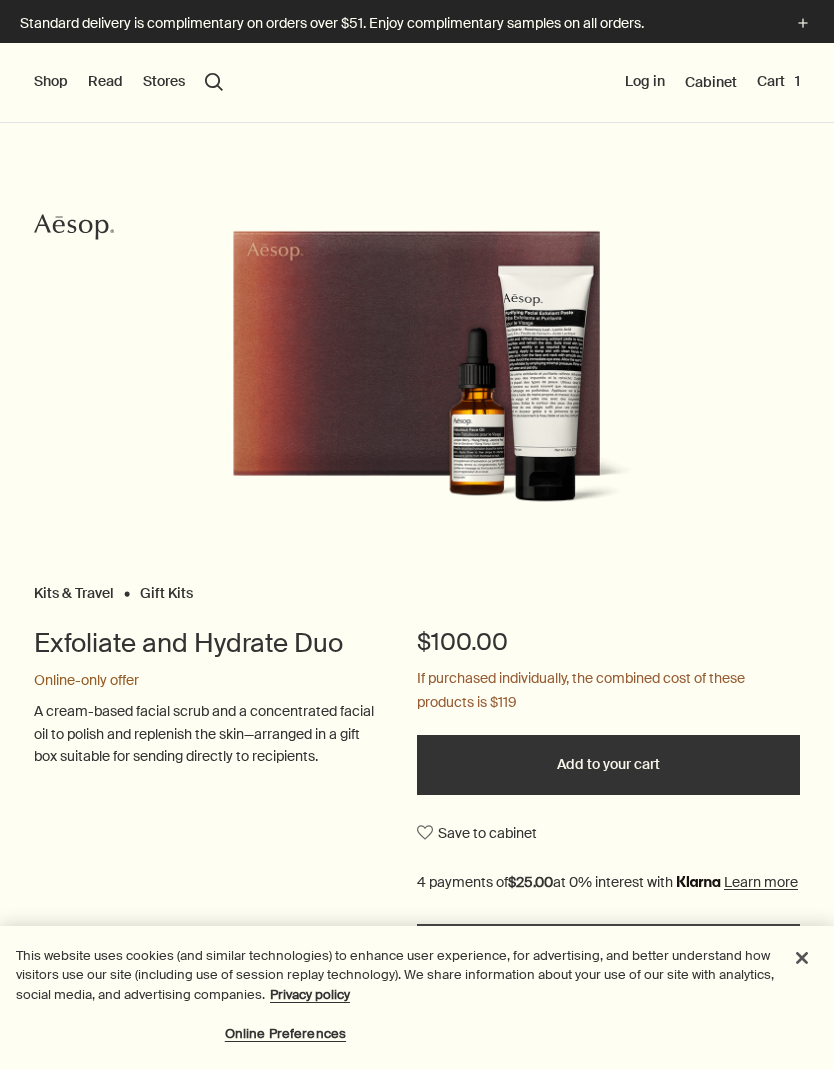 click on "Gift Kits" at bounding box center [166, 588] 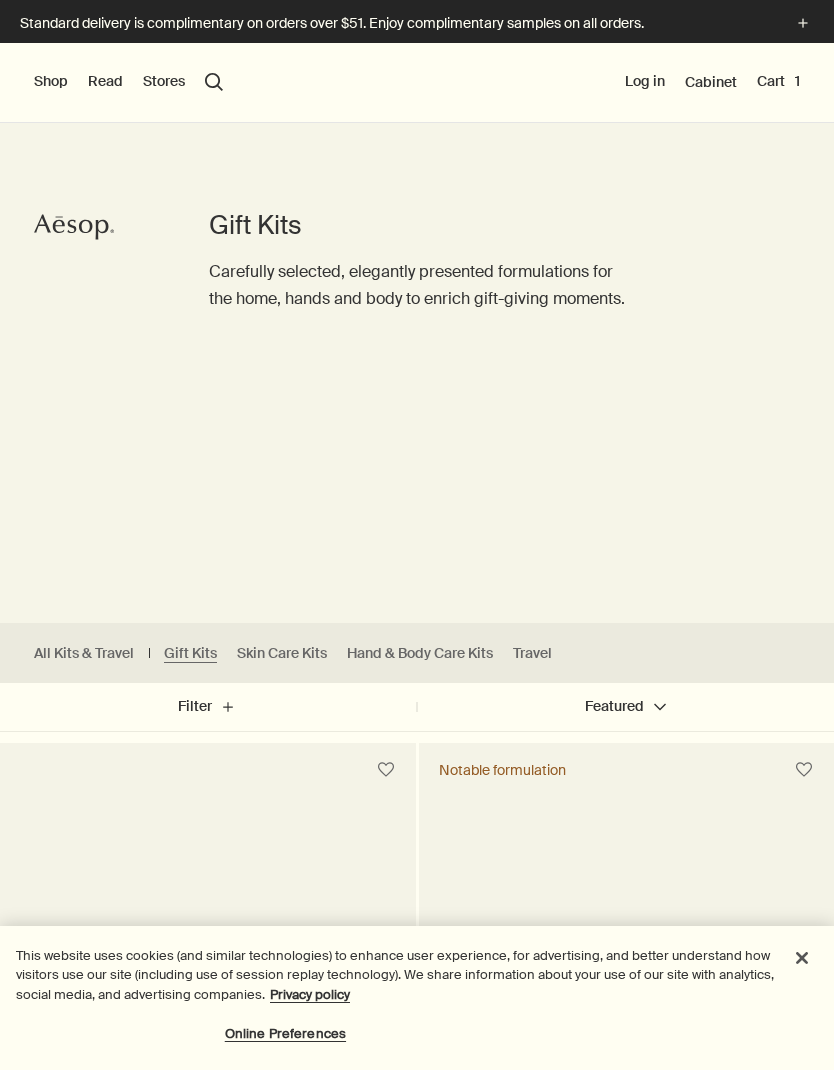 scroll, scrollTop: 0, scrollLeft: 0, axis: both 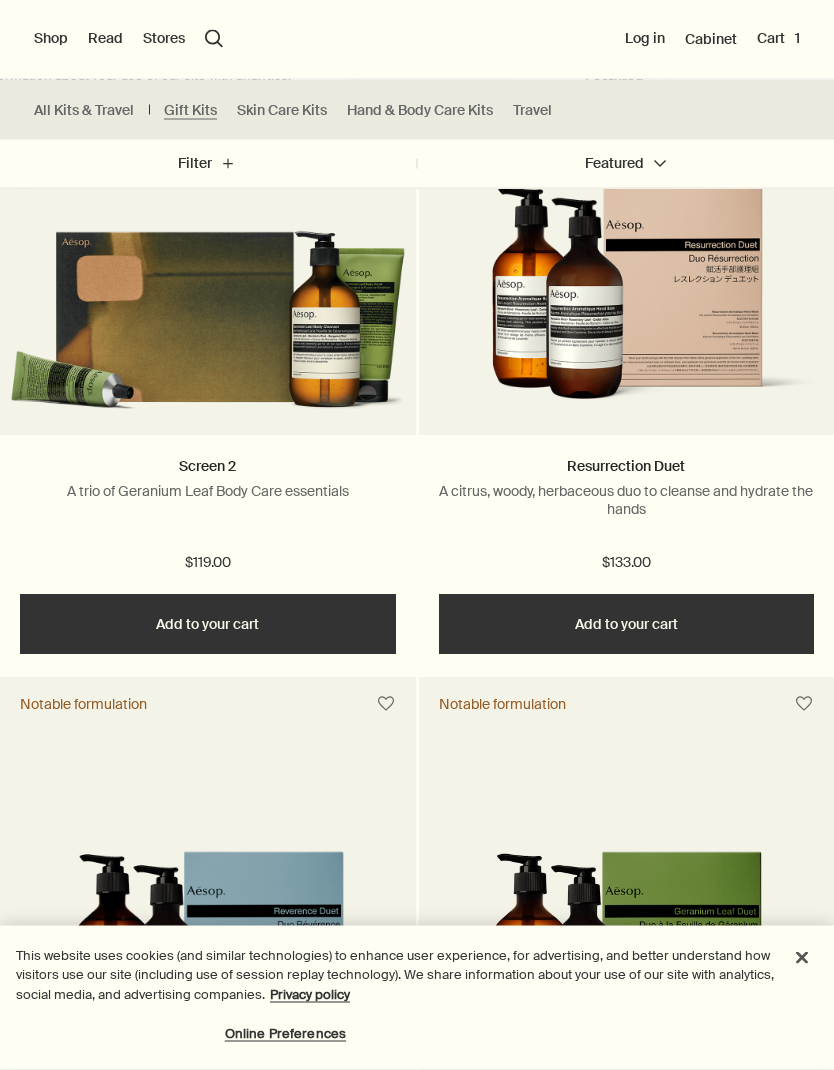 click on "Cart 1" at bounding box center [778, 39] 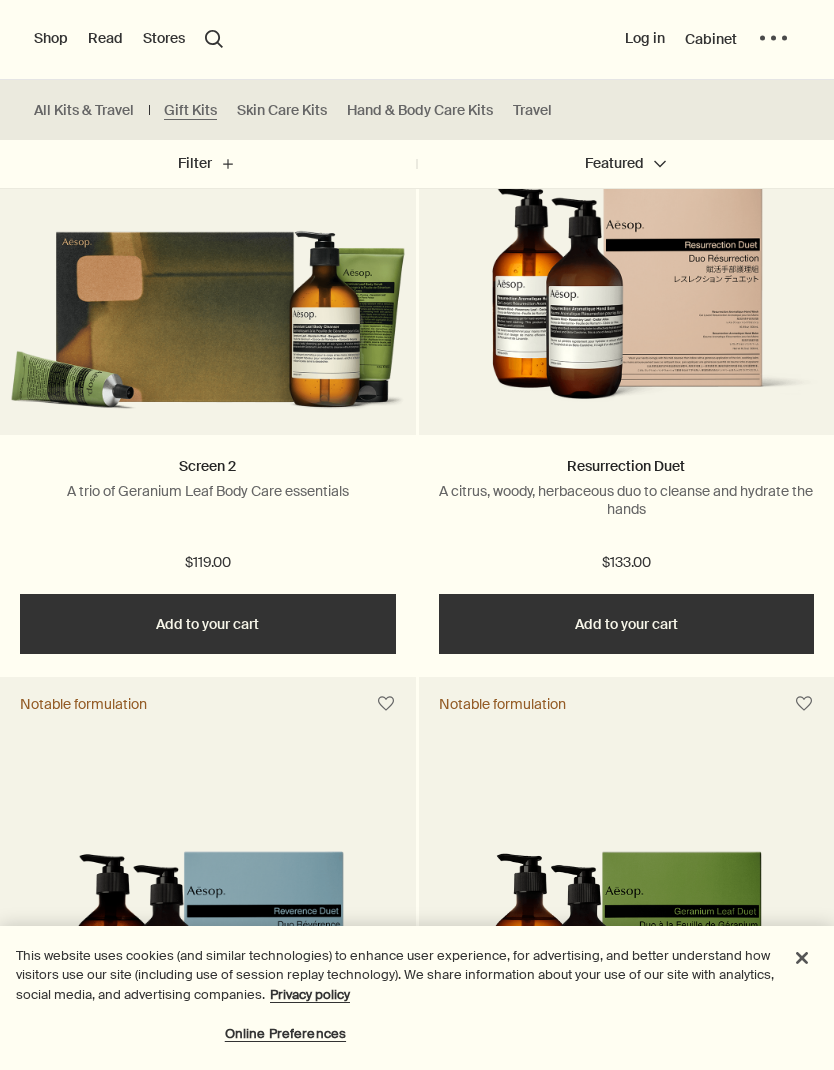 scroll, scrollTop: 0, scrollLeft: 0, axis: both 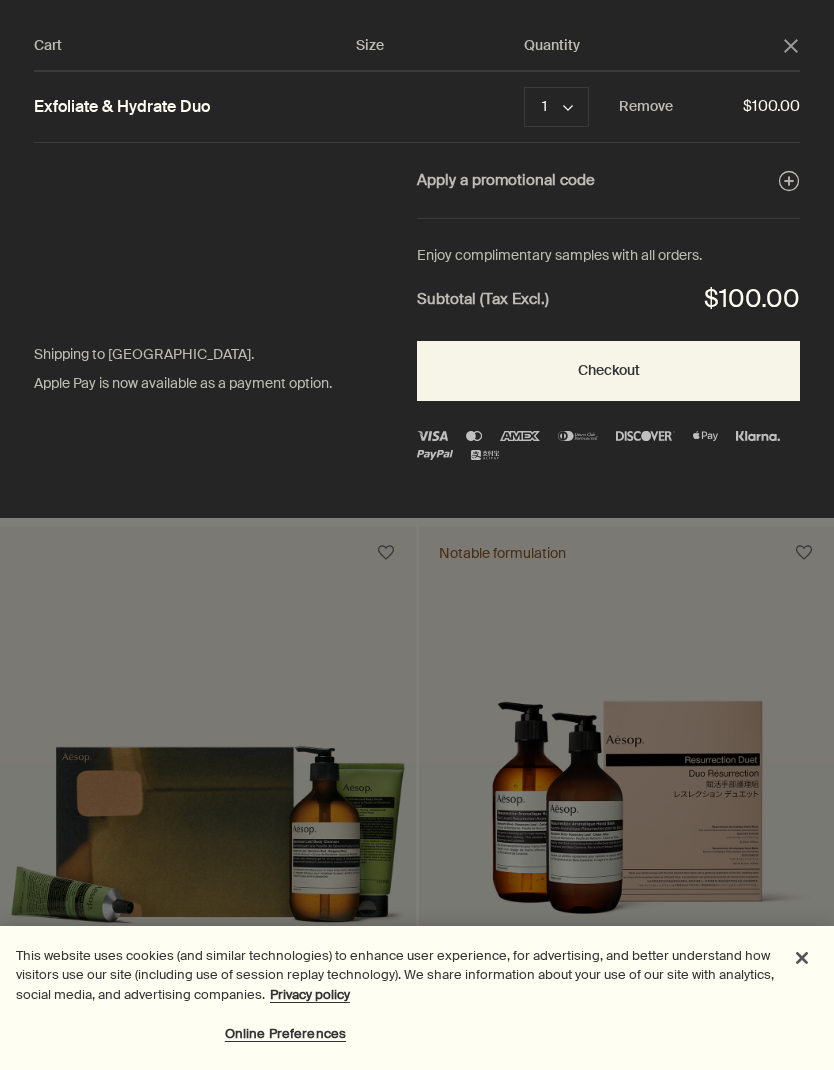 click on "Checkout" at bounding box center (608, 371) 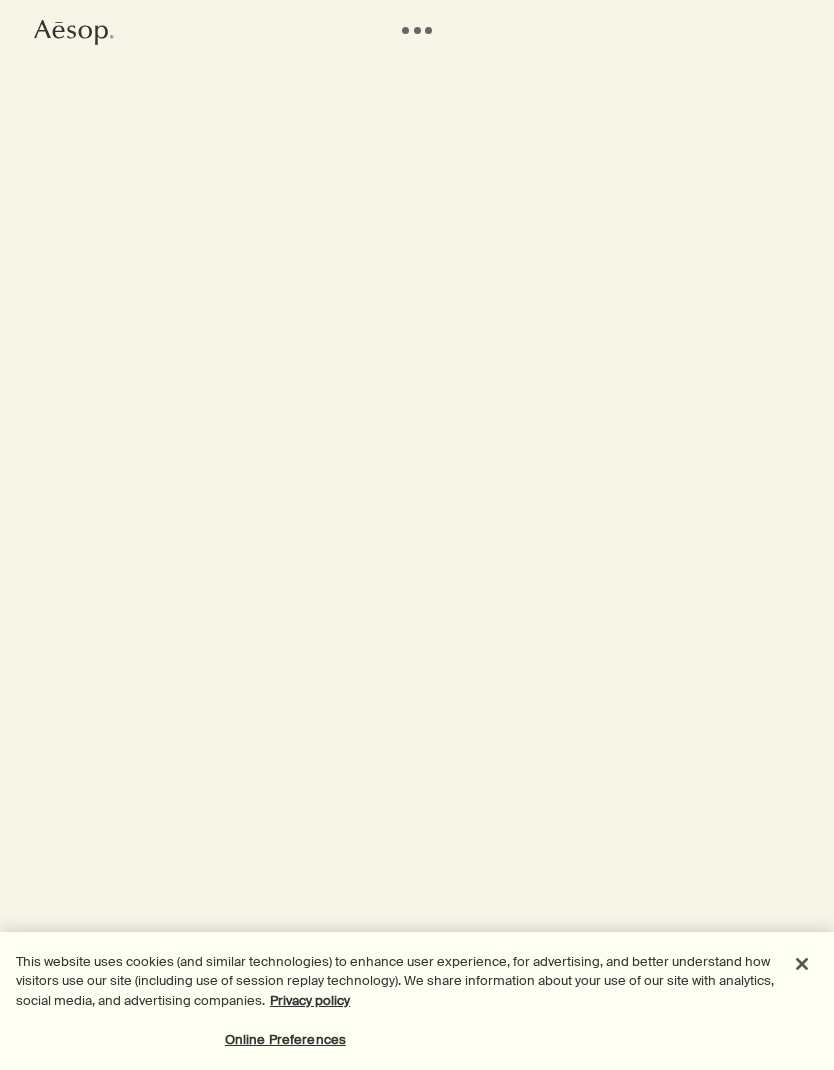 scroll, scrollTop: 0, scrollLeft: 0, axis: both 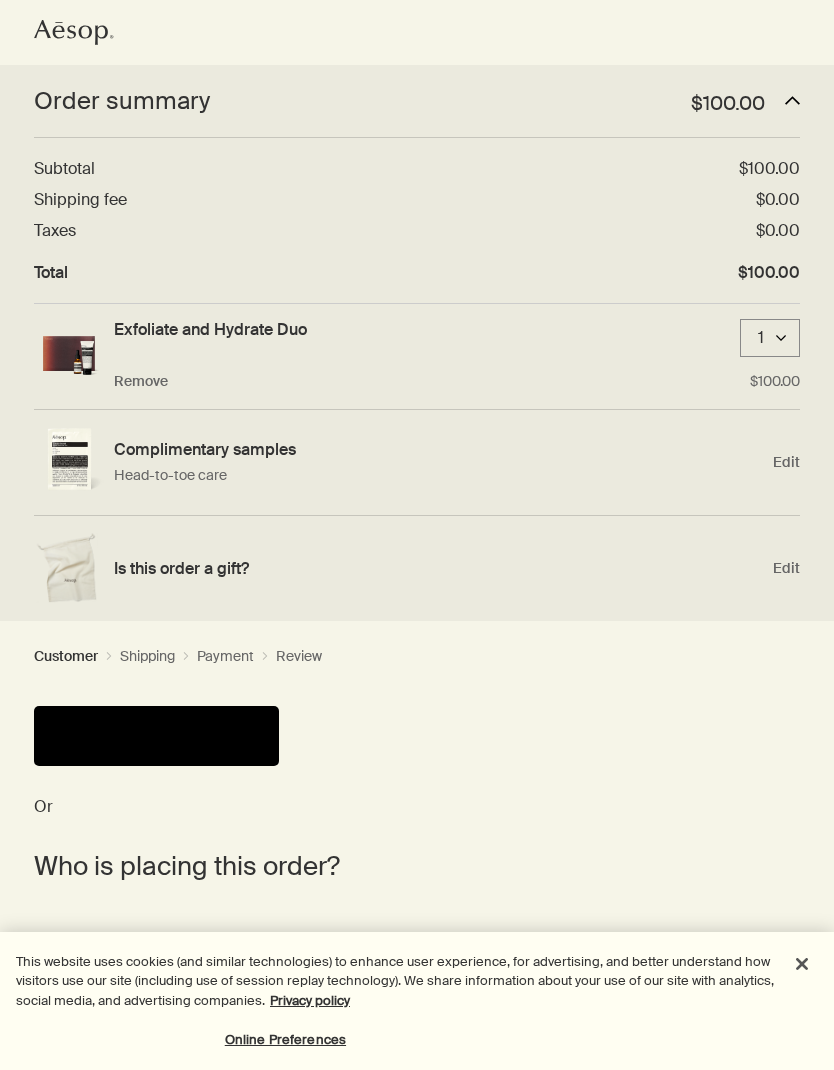 click at bounding box center [156, 736] 